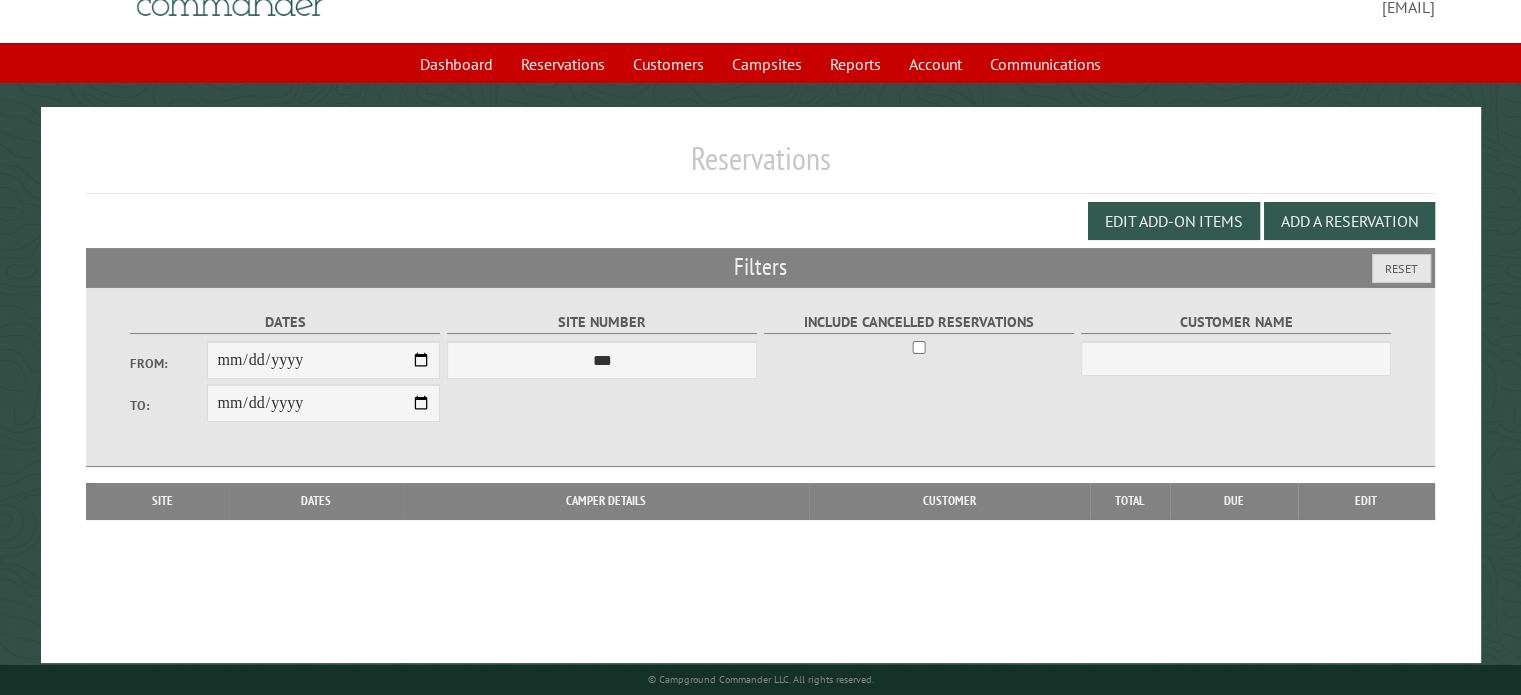scroll, scrollTop: 94, scrollLeft: 0, axis: vertical 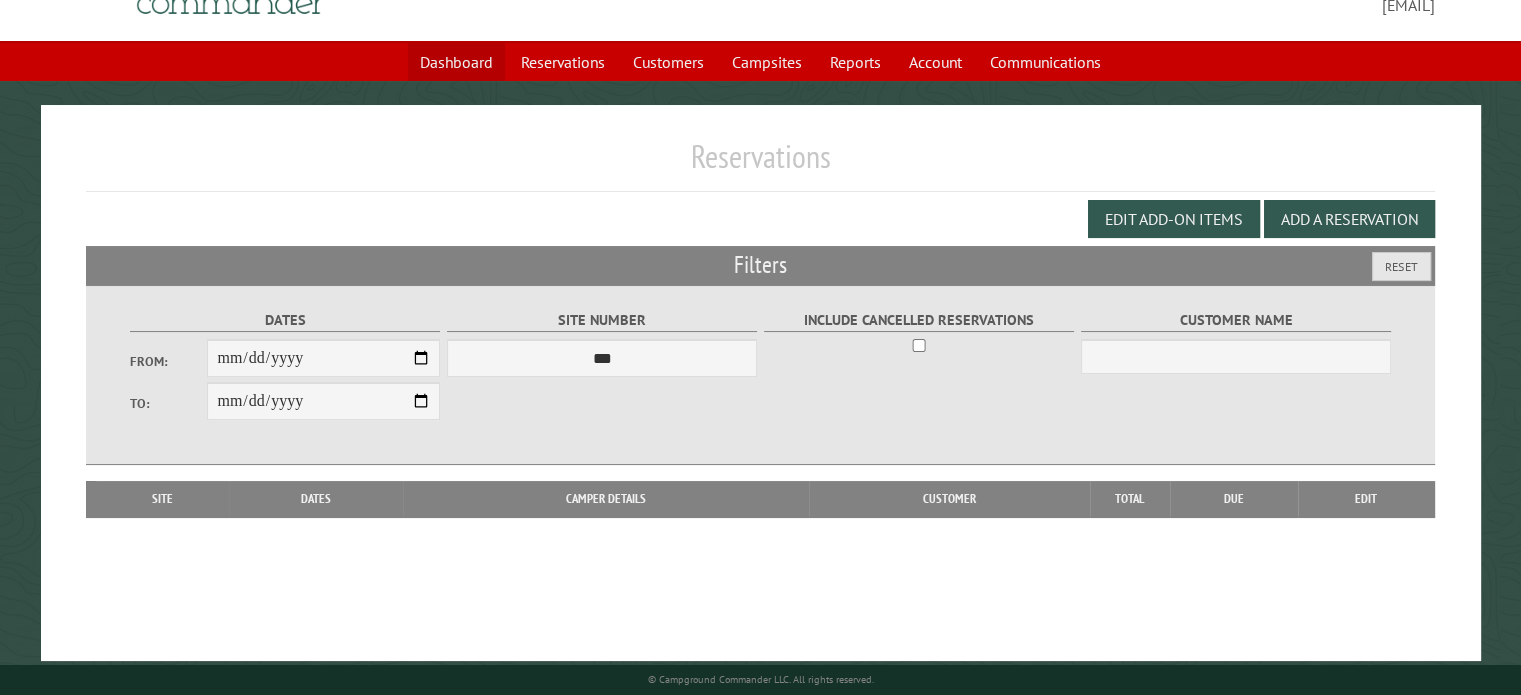 click on "Dashboard" at bounding box center (456, 62) 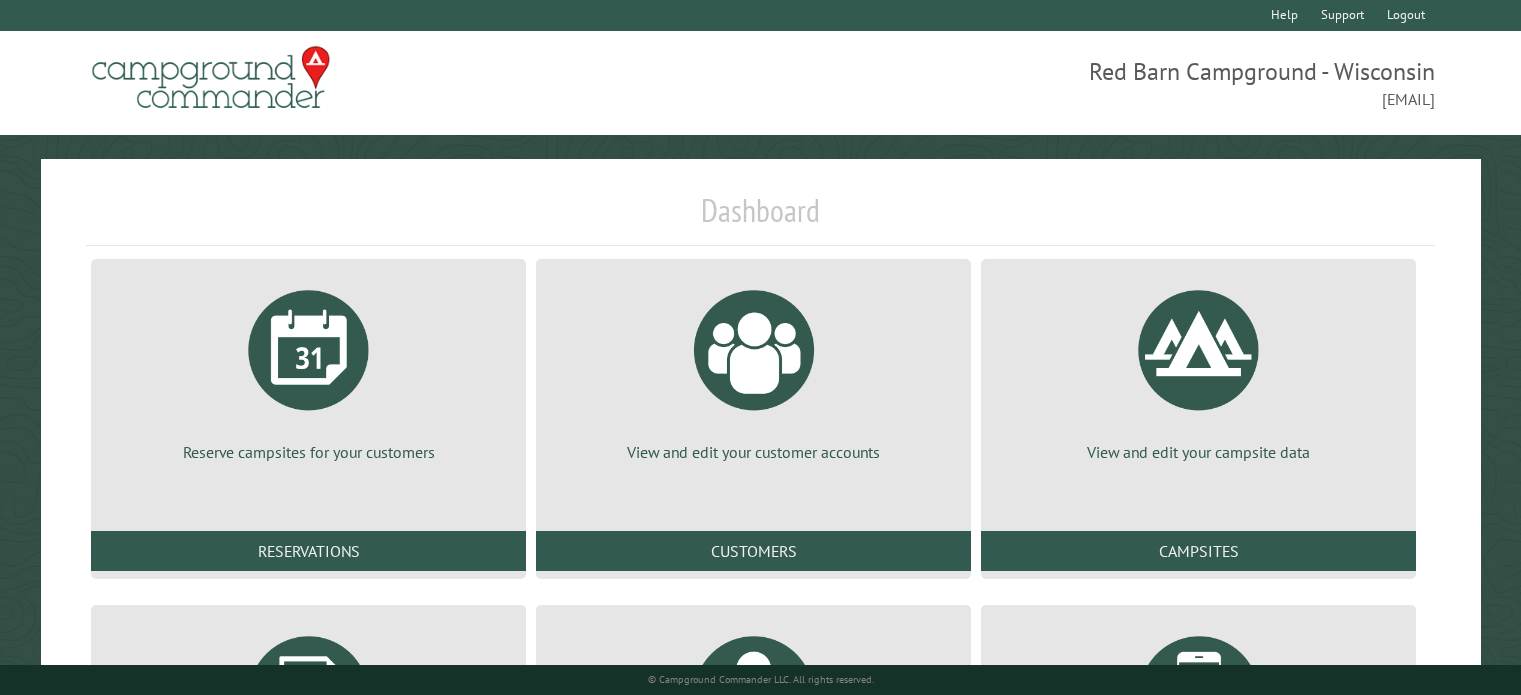 scroll, scrollTop: 306, scrollLeft: 0, axis: vertical 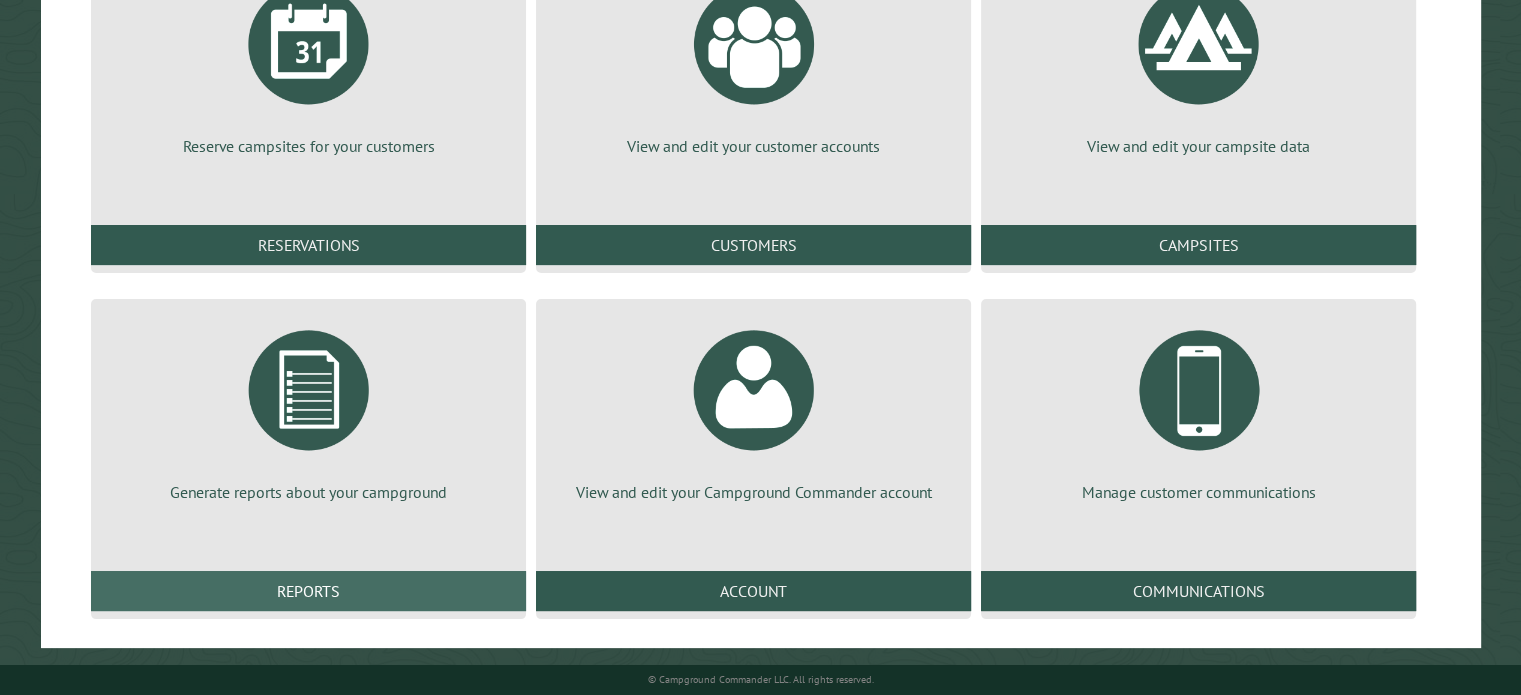 click on "Reports" at bounding box center [308, 591] 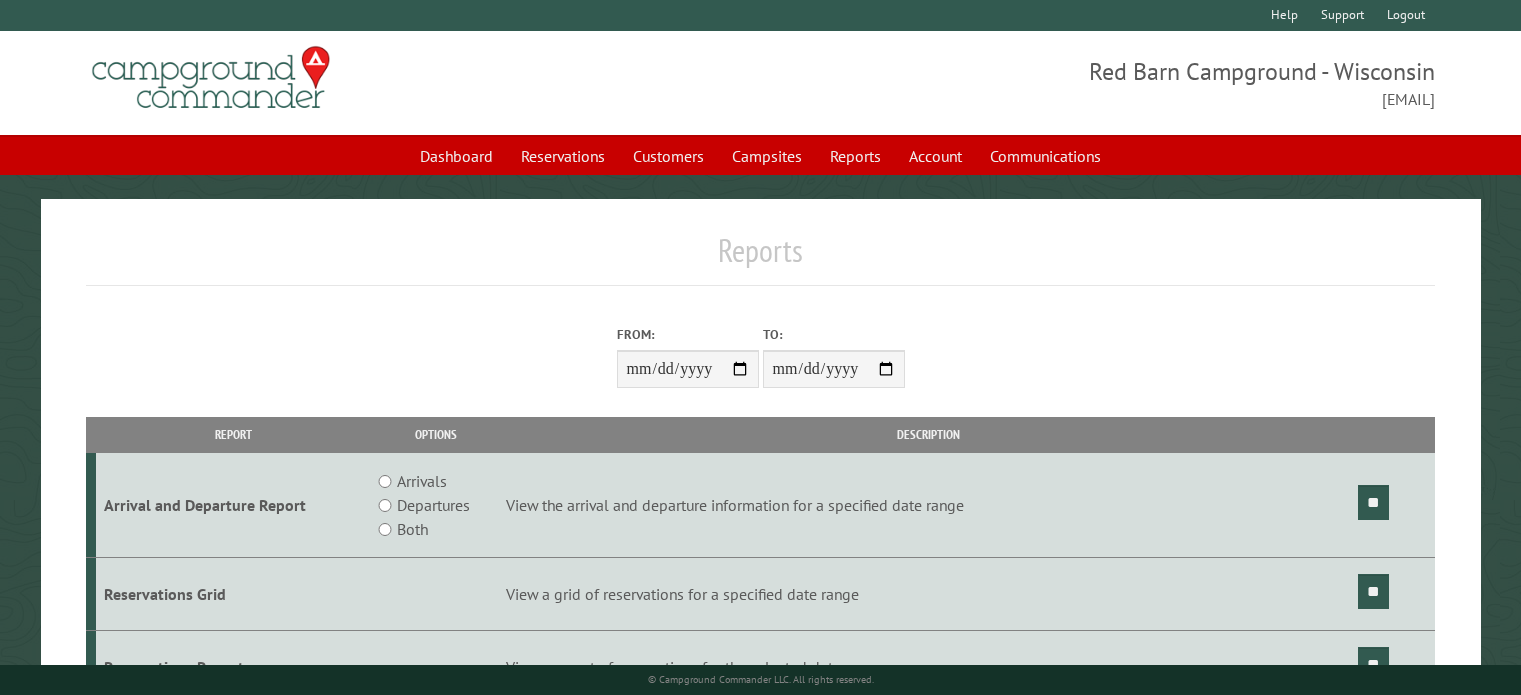 scroll, scrollTop: 0, scrollLeft: 0, axis: both 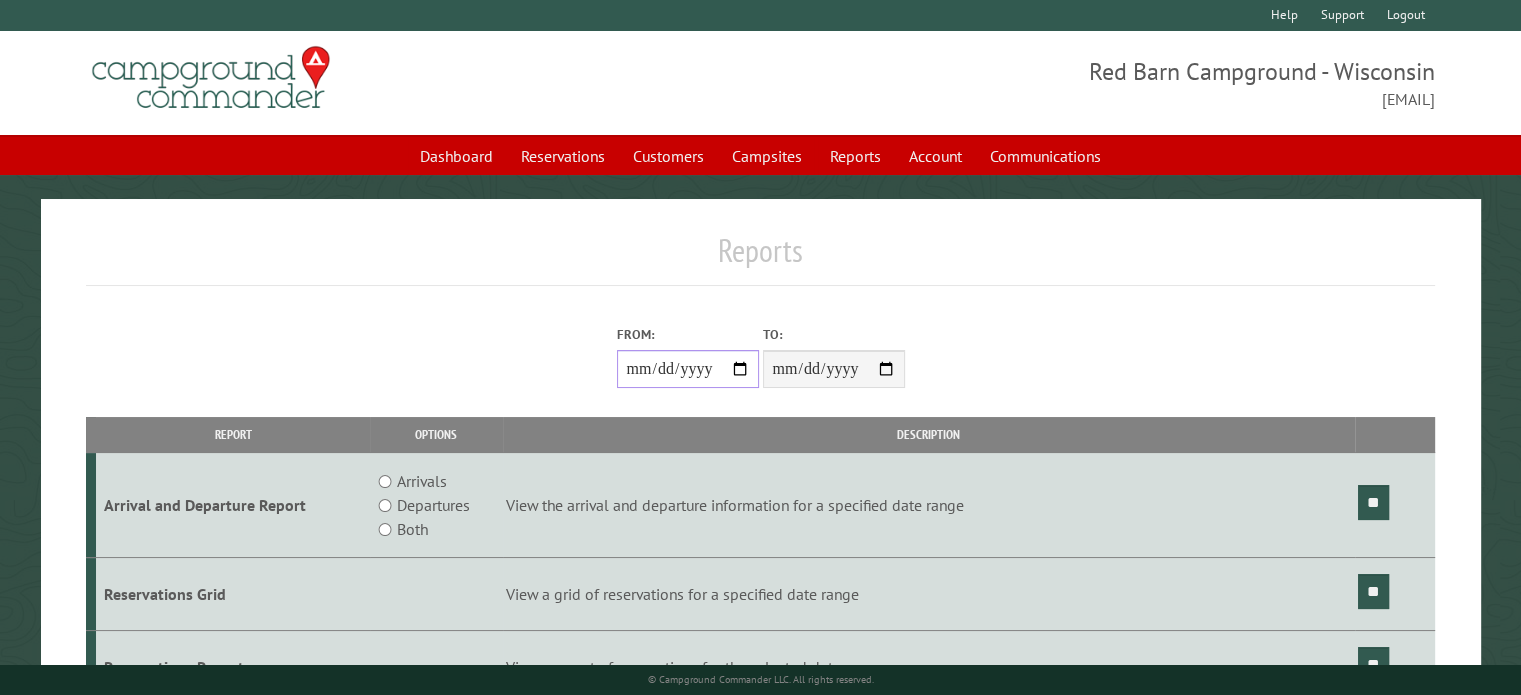 click on "From:" at bounding box center [688, 369] 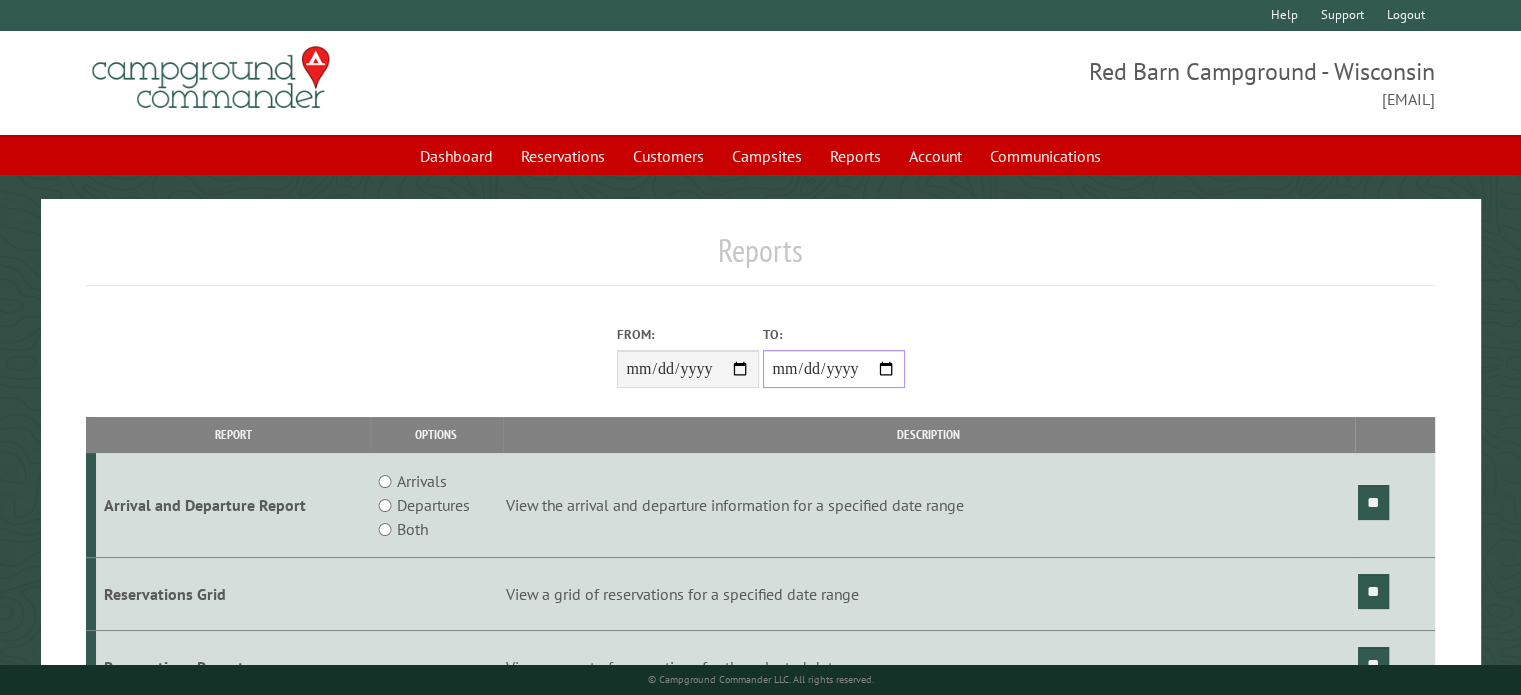 click on "**********" at bounding box center (834, 369) 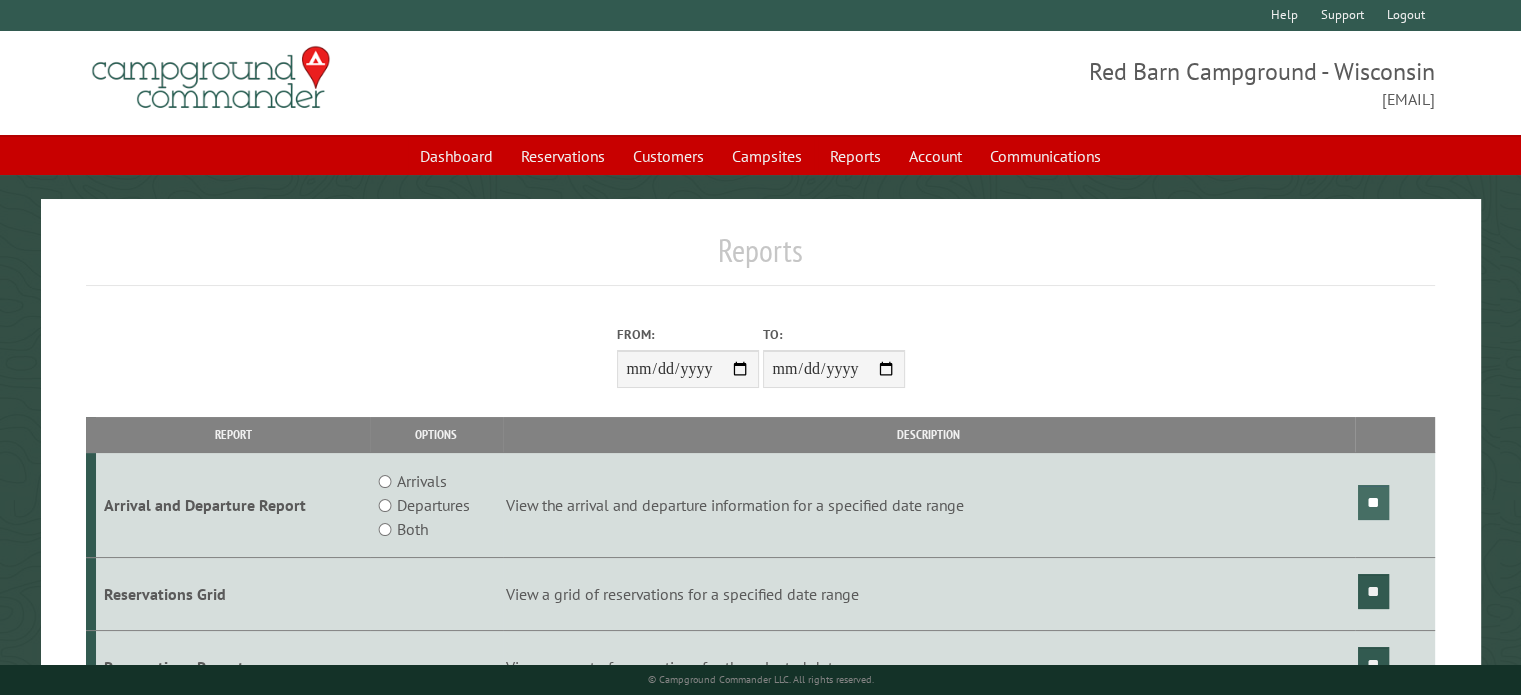 click on "**" at bounding box center [1373, 502] 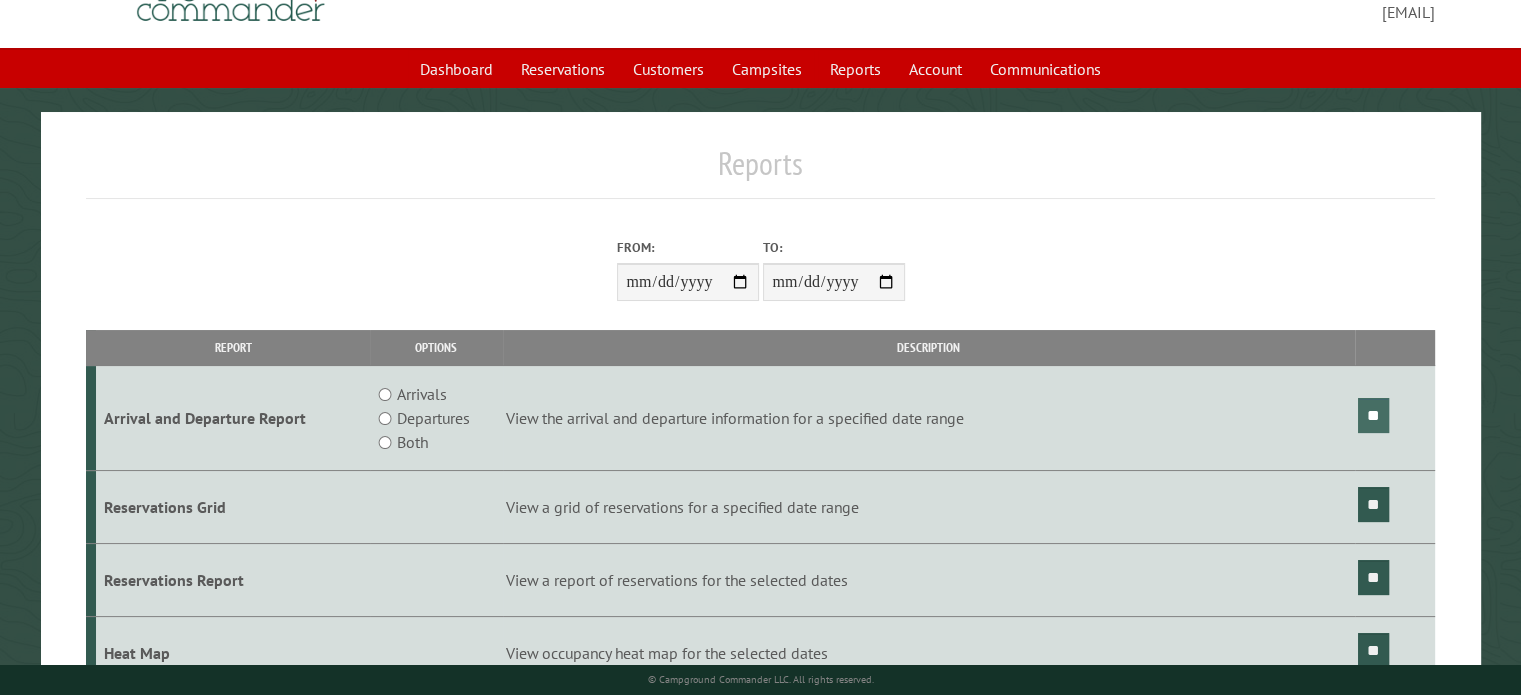 scroll, scrollTop: 88, scrollLeft: 0, axis: vertical 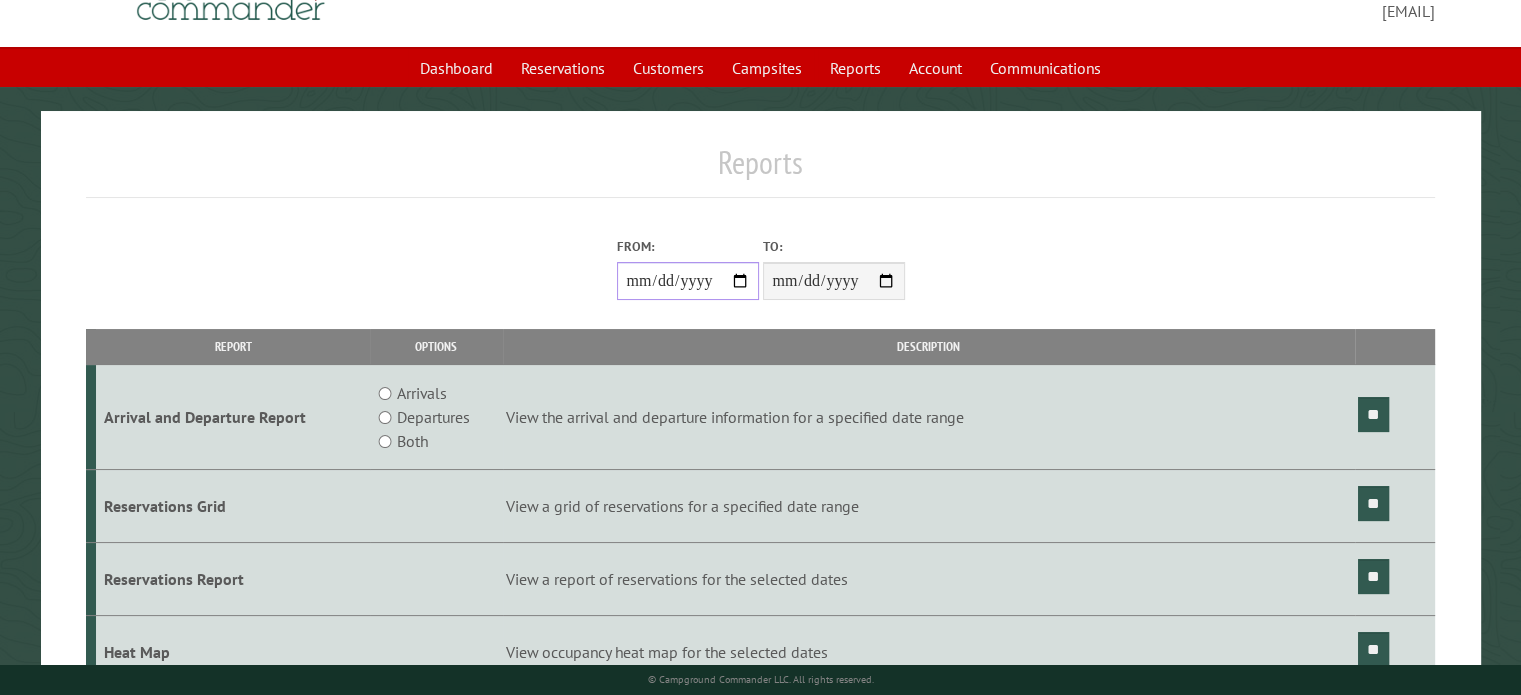 click on "**********" at bounding box center [688, 281] 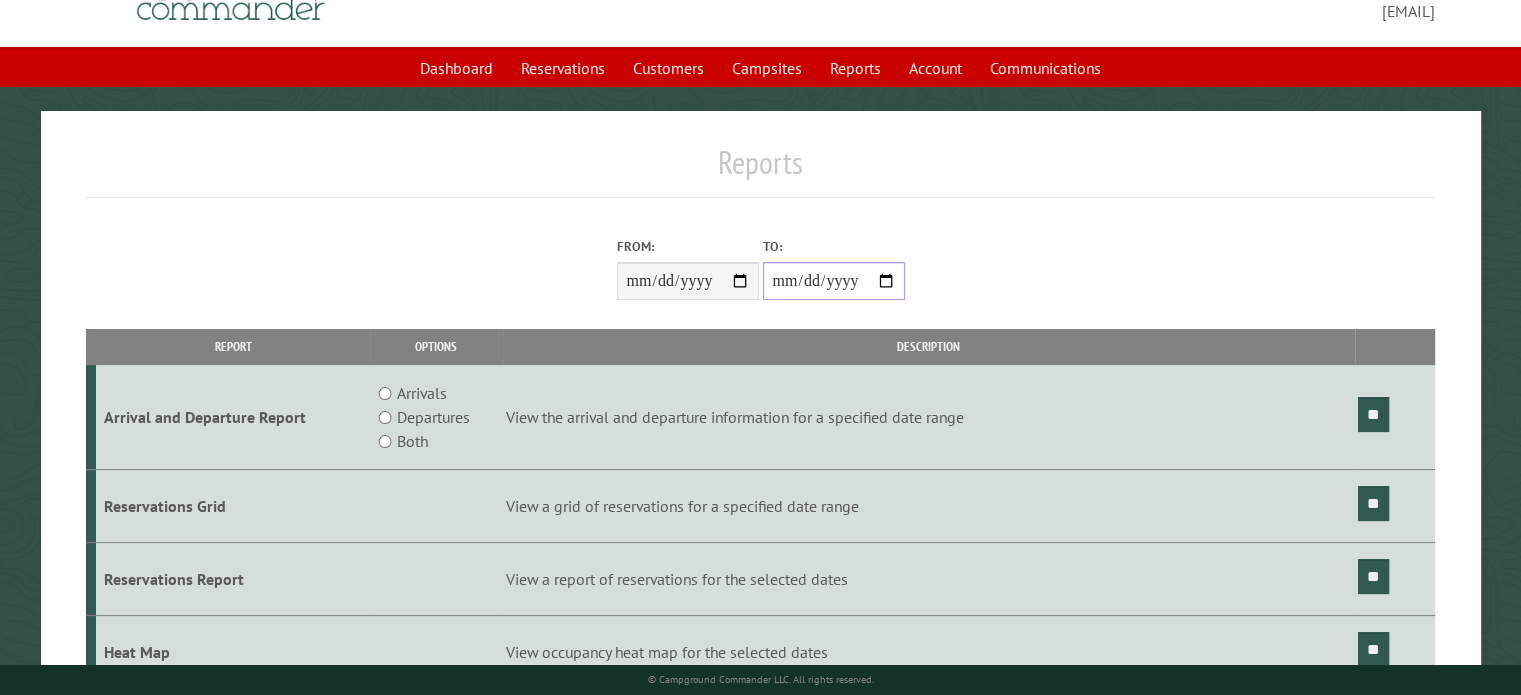 click on "**********" at bounding box center (834, 281) 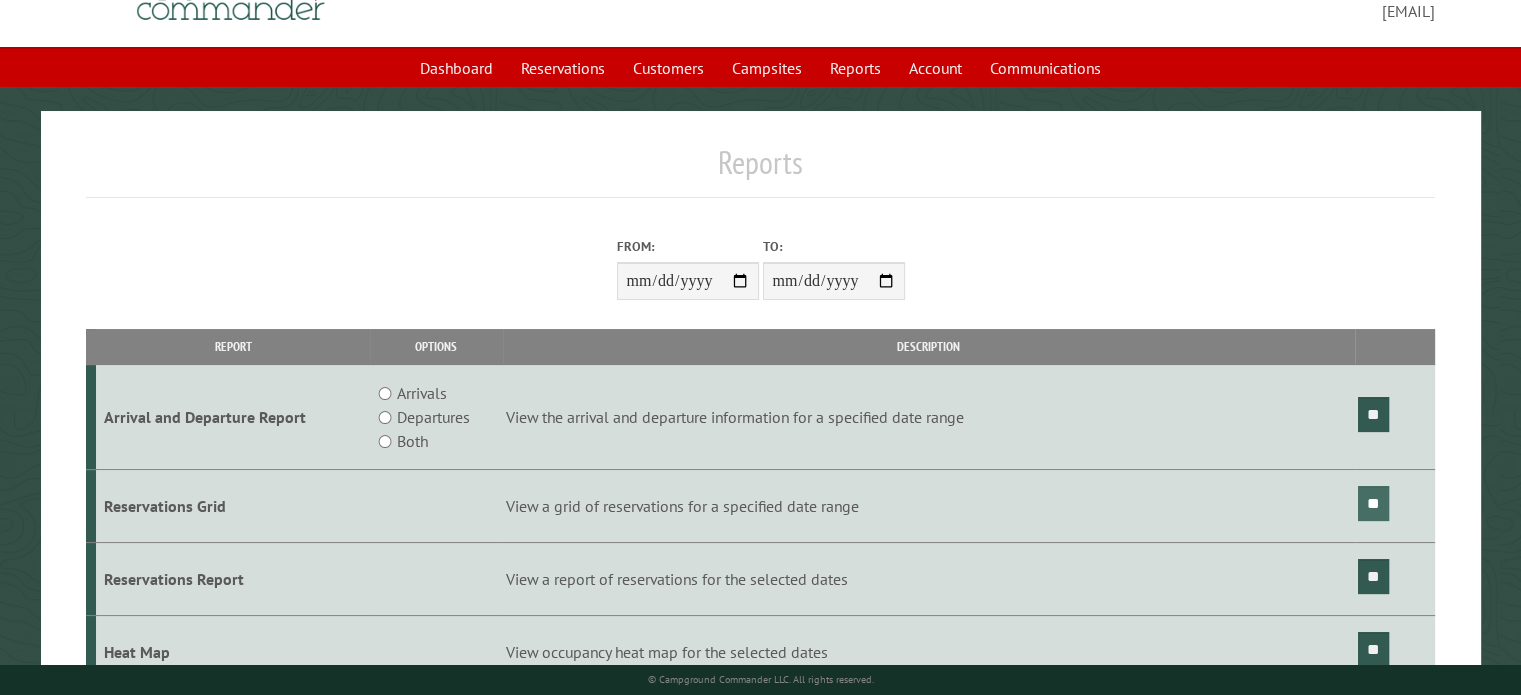click on "**" at bounding box center [1373, 503] 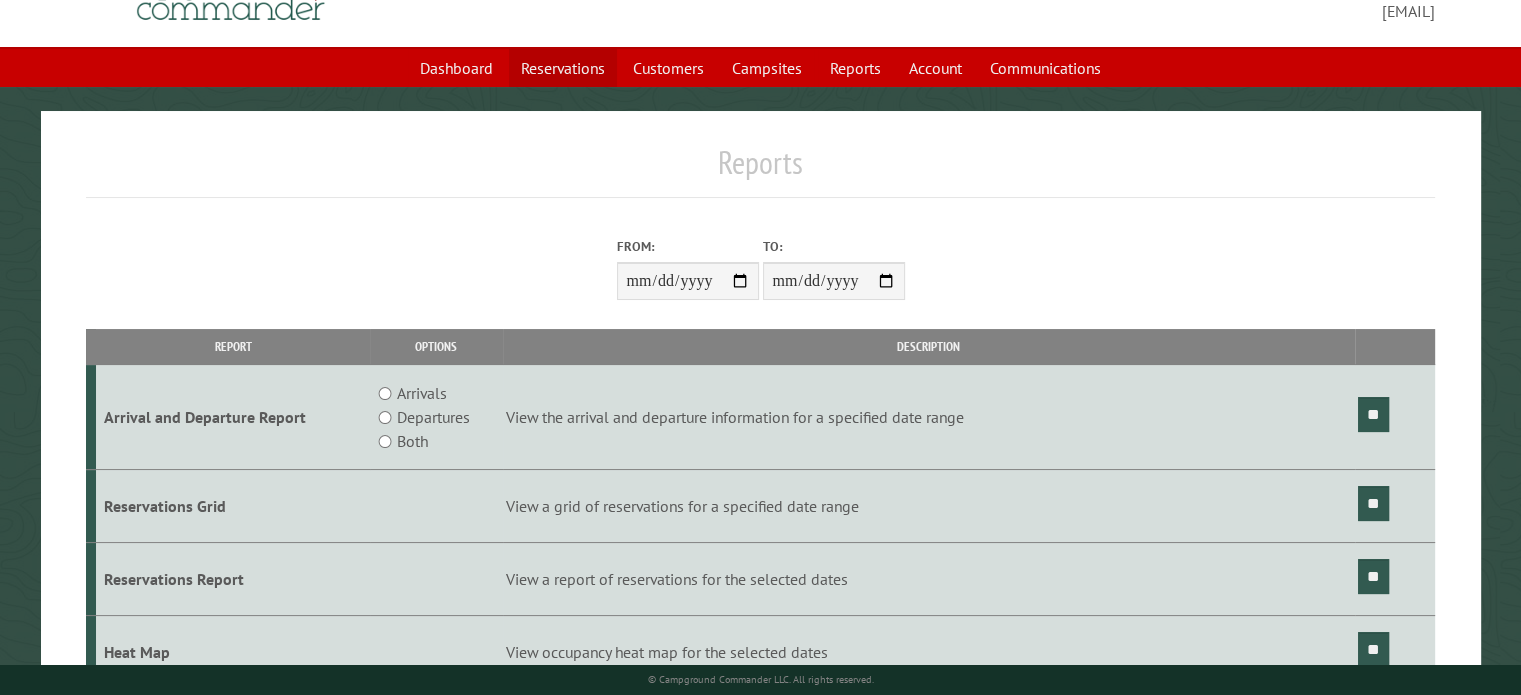 click on "Reservations" at bounding box center [563, 68] 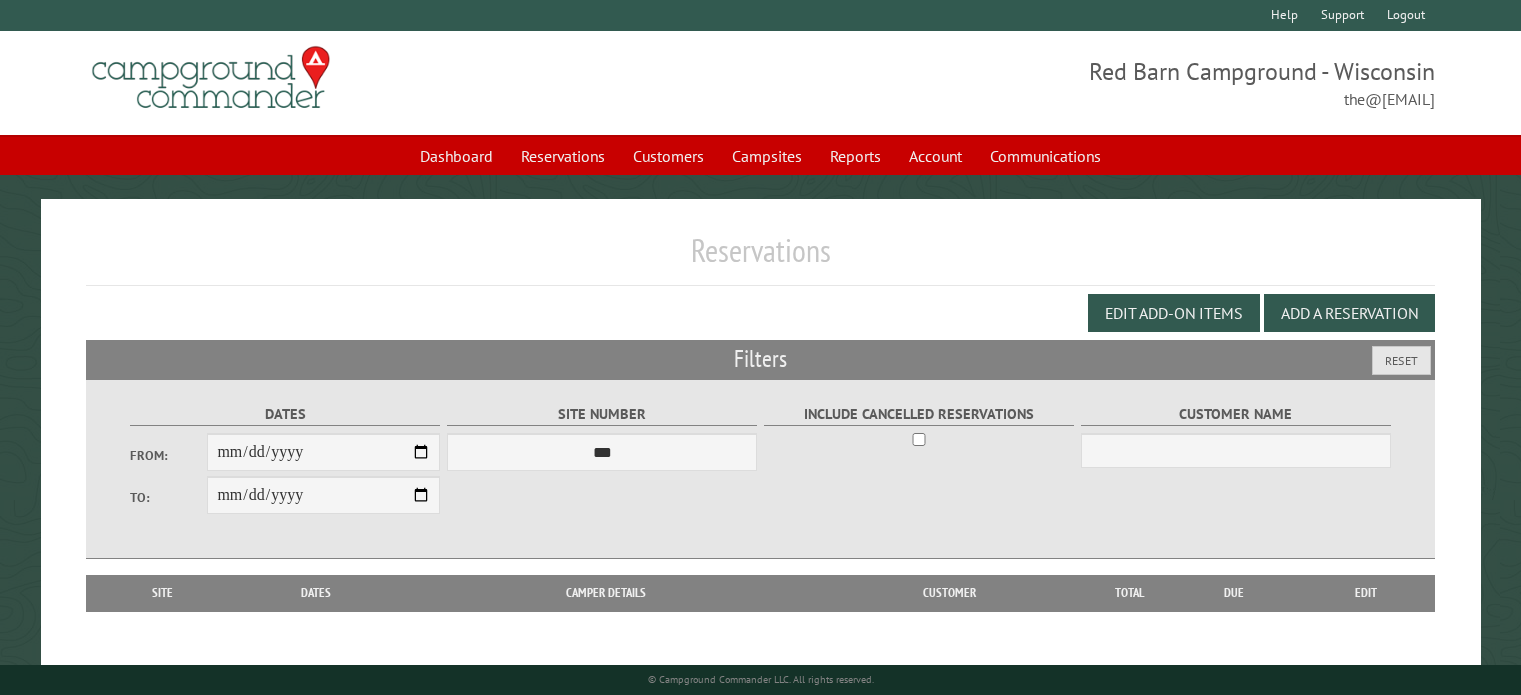 scroll, scrollTop: 0, scrollLeft: 0, axis: both 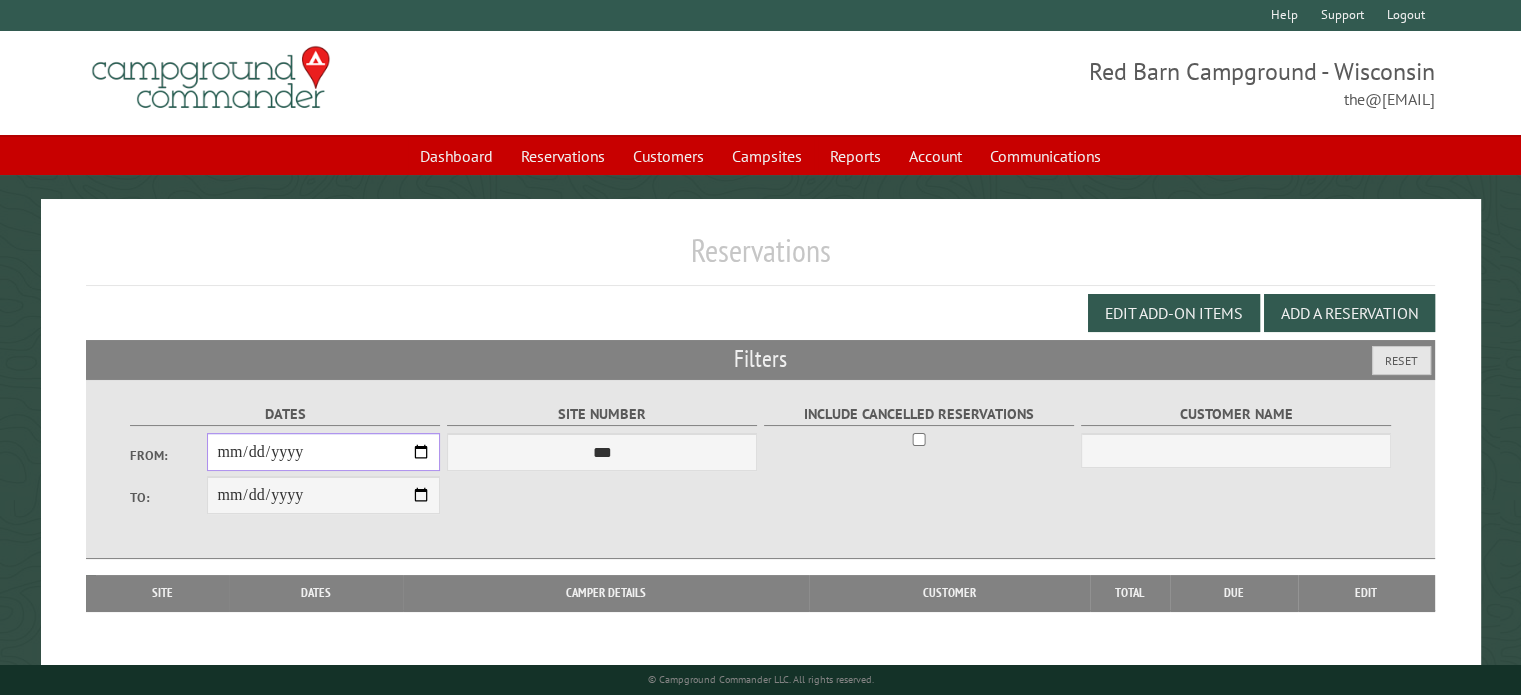click on "From:" at bounding box center (323, 452) 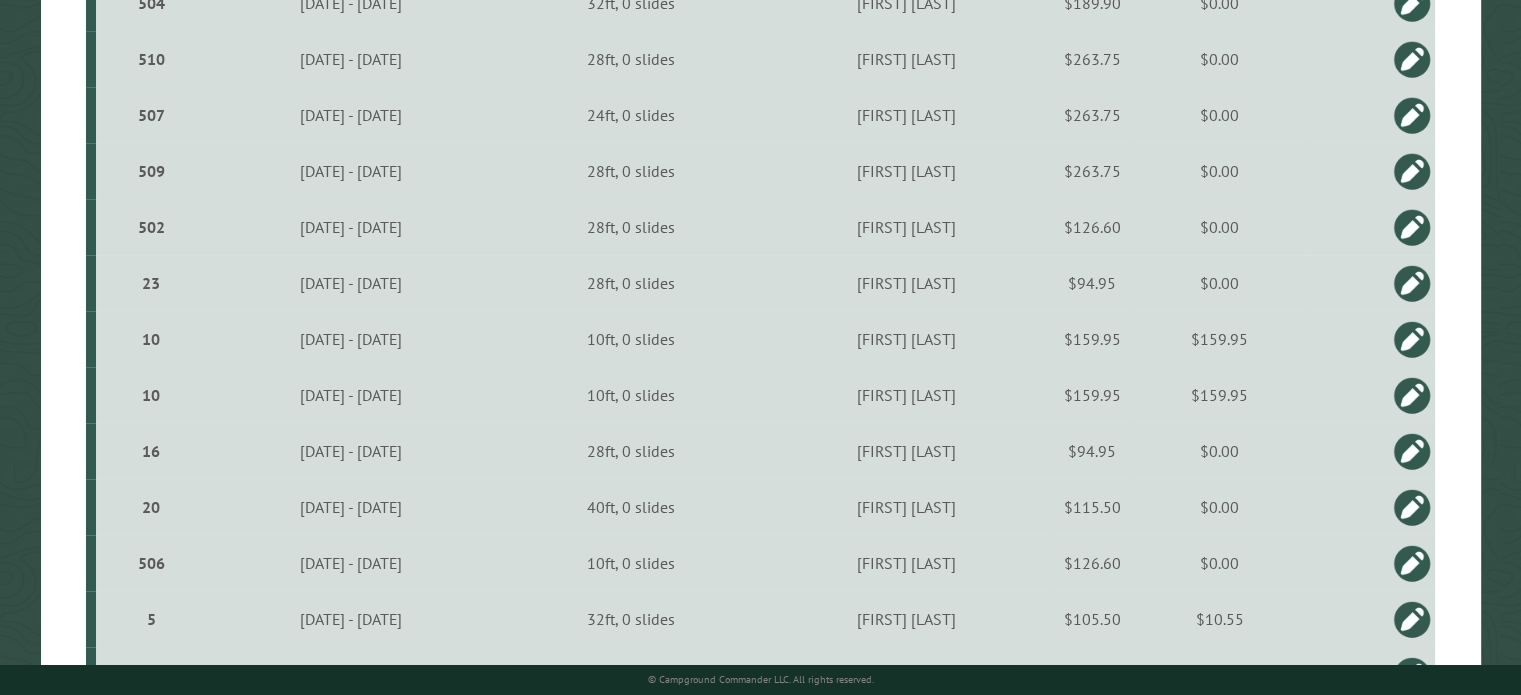 scroll, scrollTop: 2036, scrollLeft: 0, axis: vertical 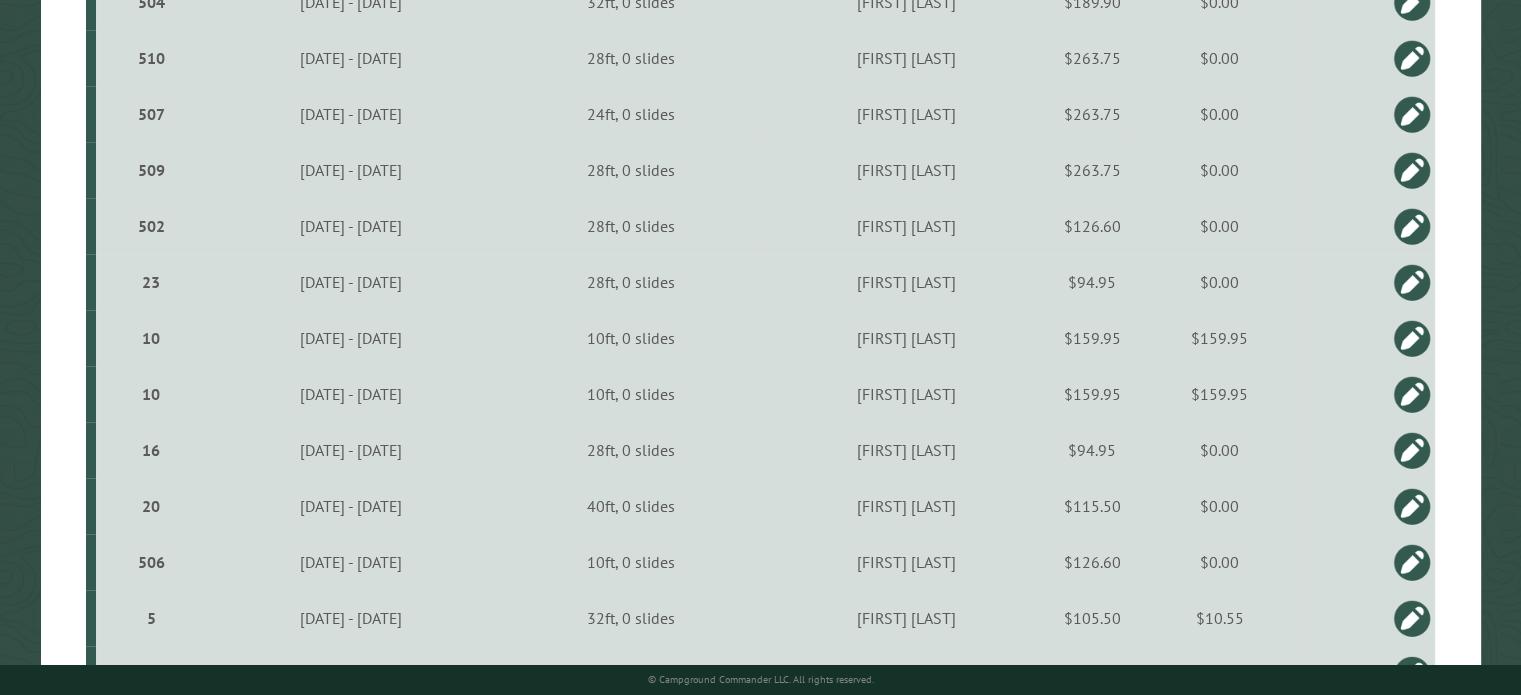 click at bounding box center [1412, 338] 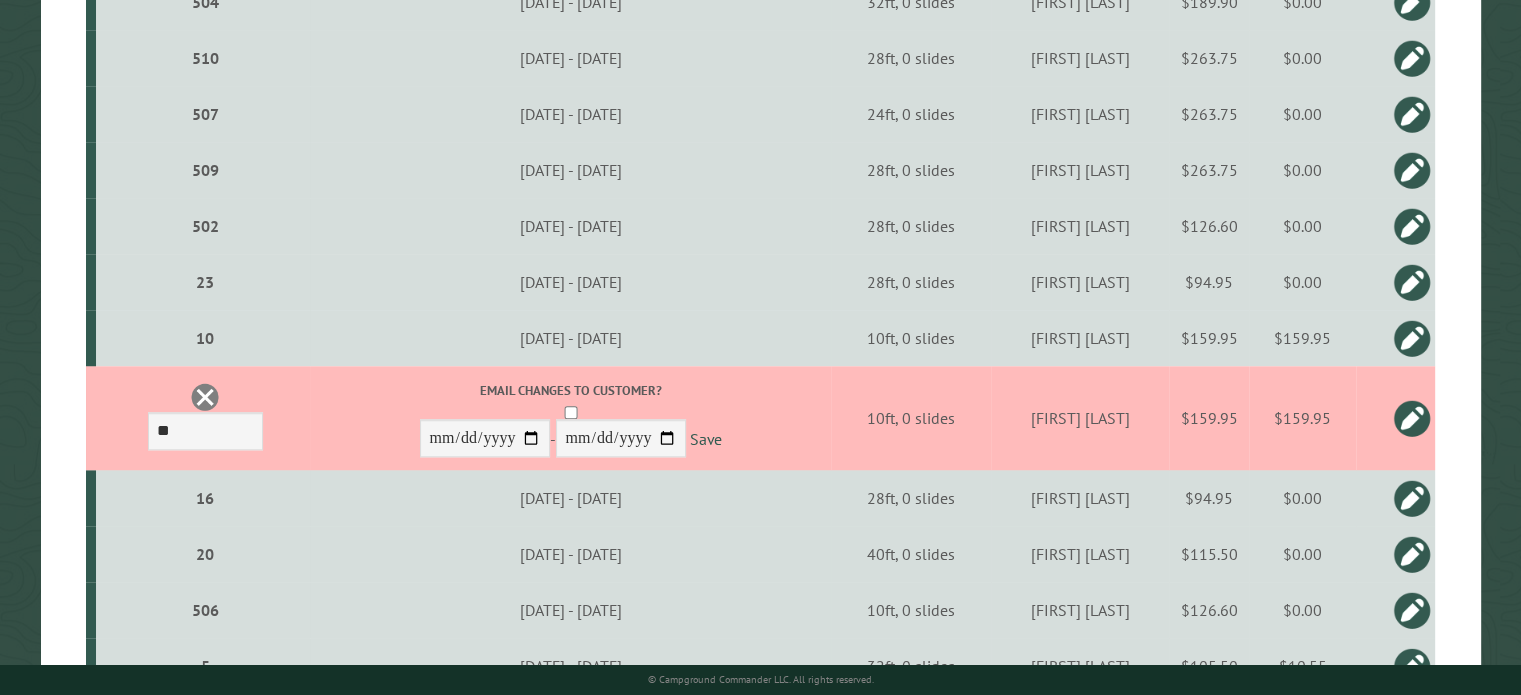 click at bounding box center (1395, 418) 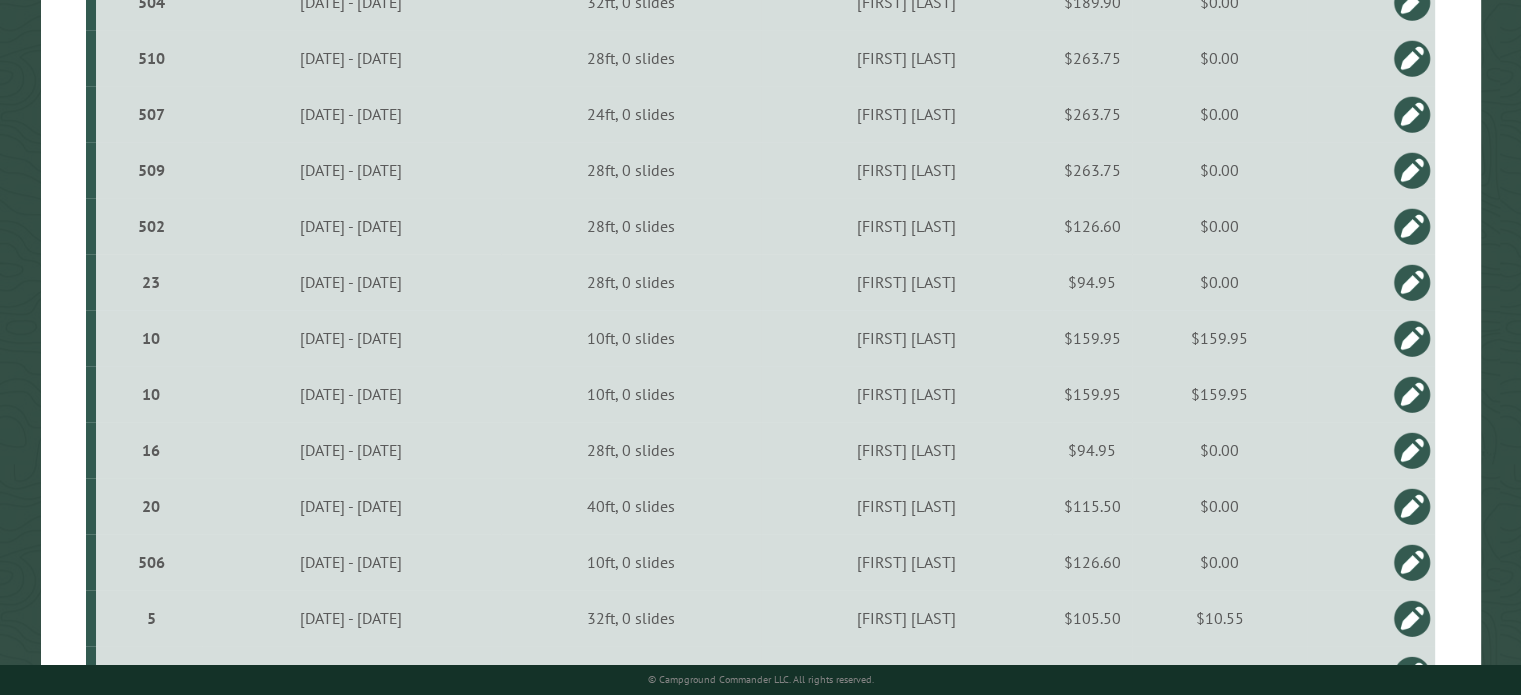click on "10" at bounding box center [151, 394] 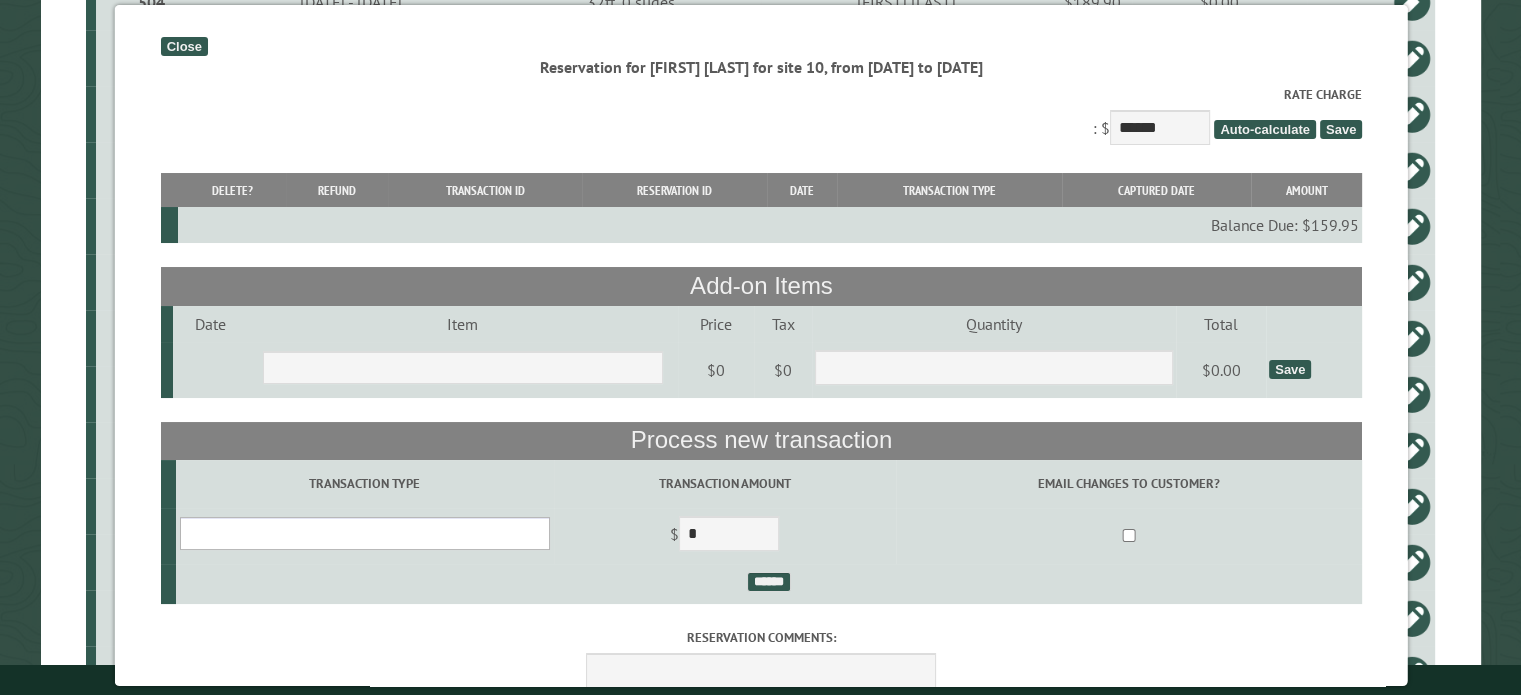 click on "**********" at bounding box center [364, 533] 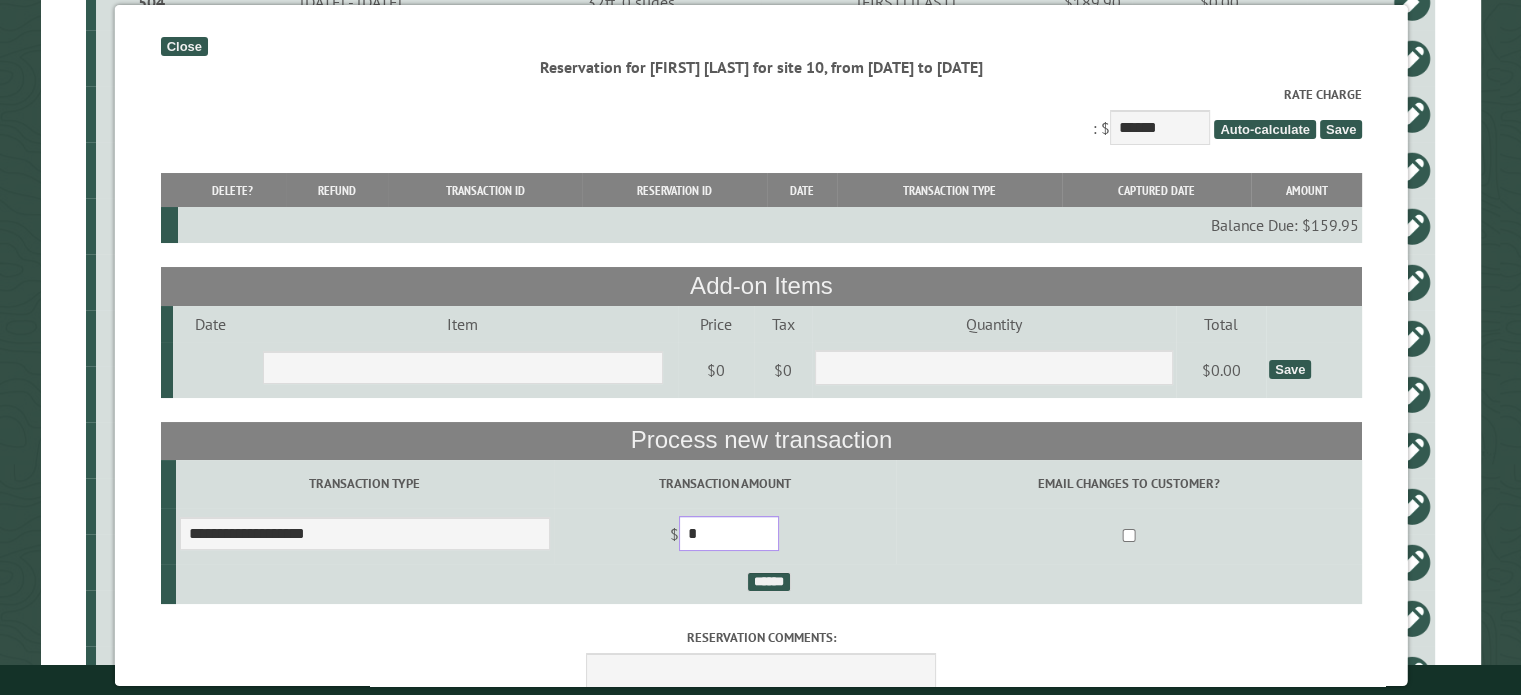 click on "*" at bounding box center (728, 533) 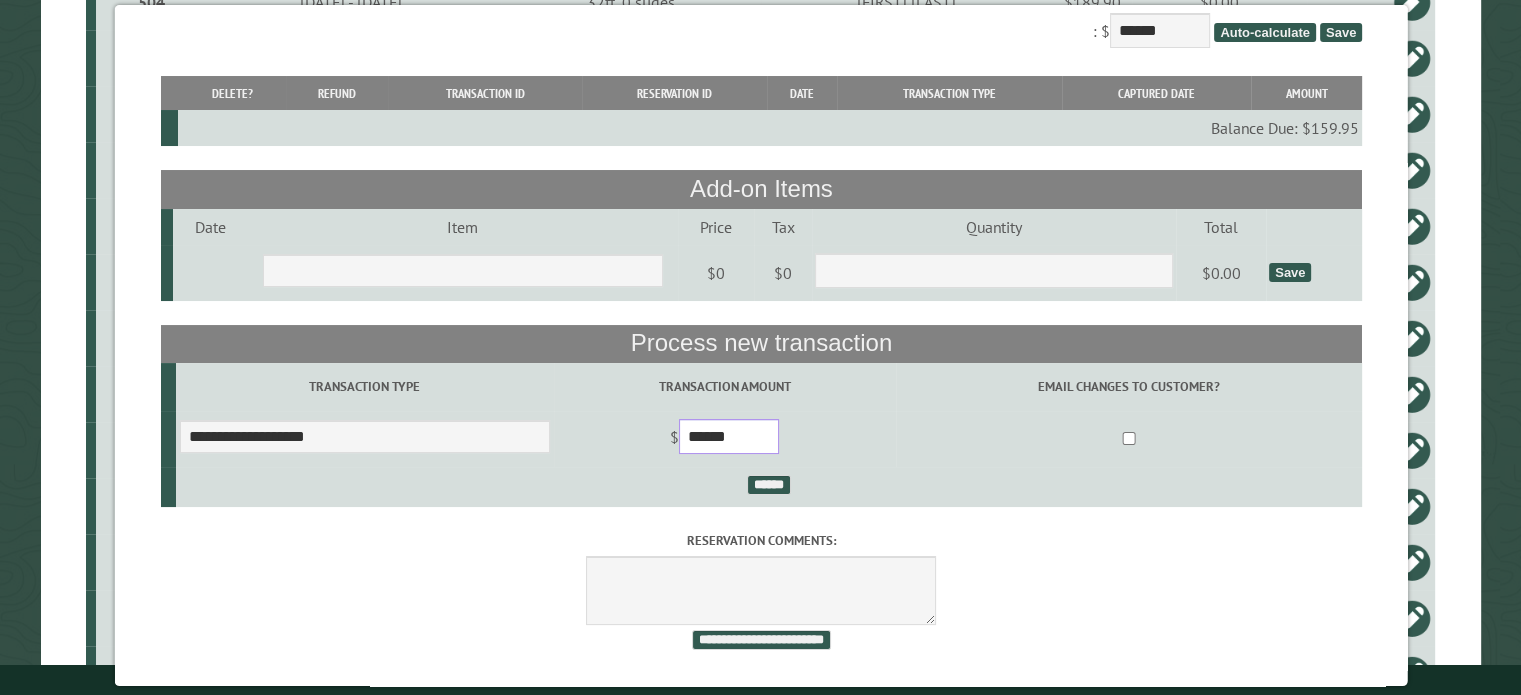 scroll, scrollTop: 120, scrollLeft: 0, axis: vertical 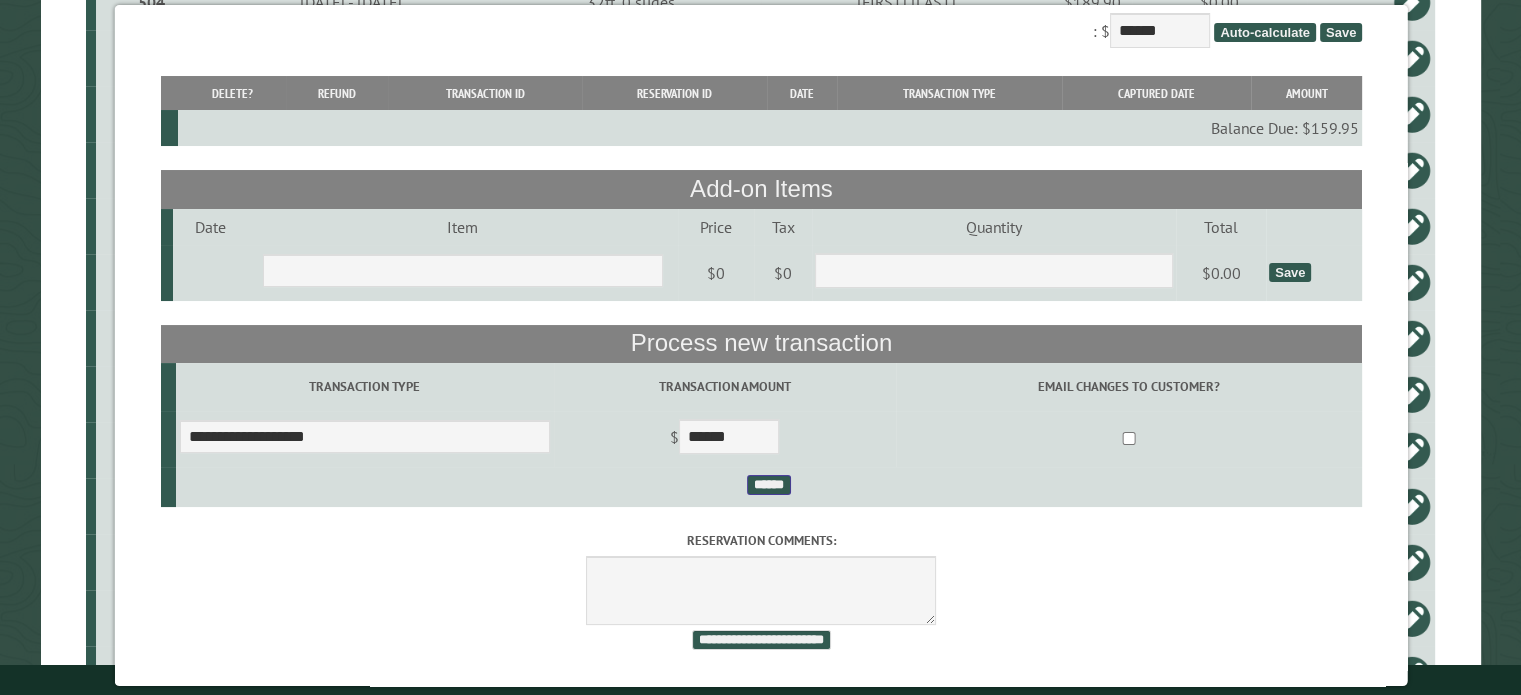 click on "******" at bounding box center [768, 485] 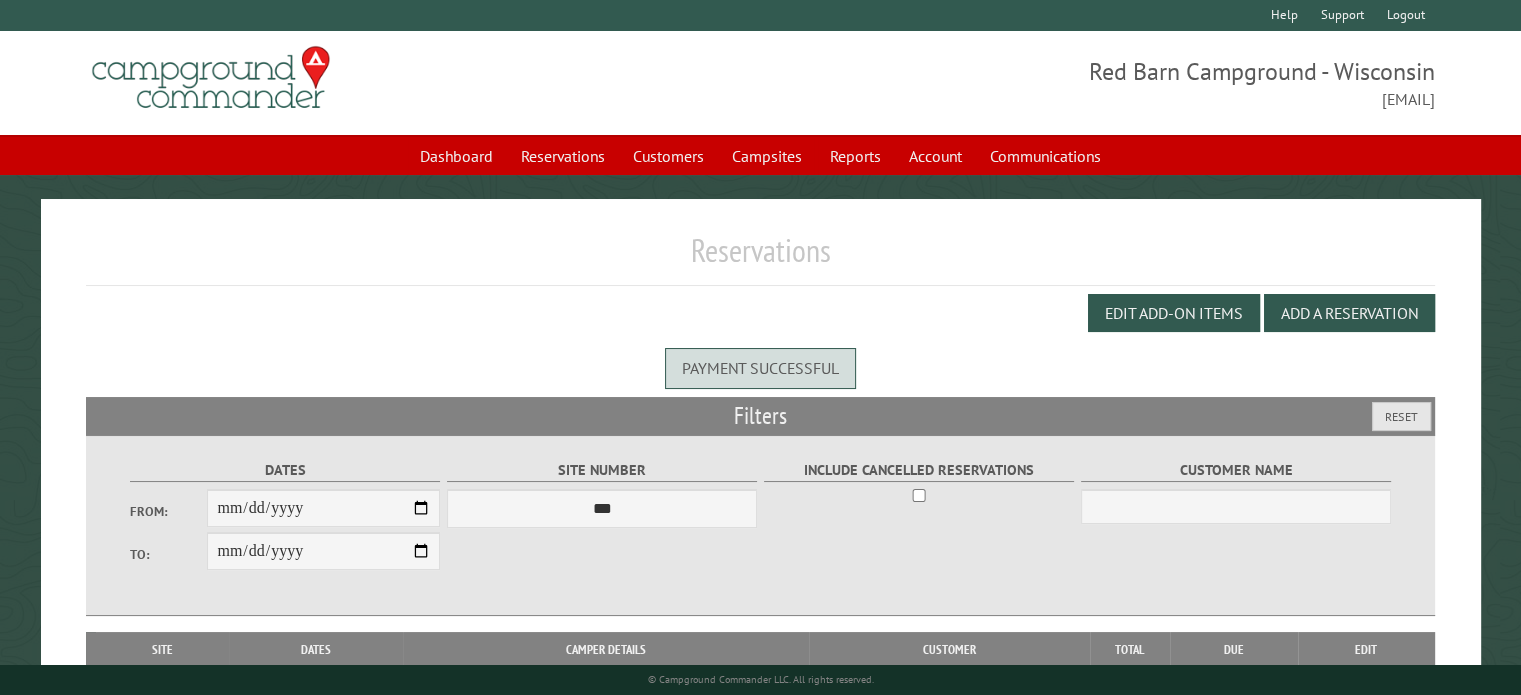 scroll, scrollTop: 108, scrollLeft: 0, axis: vertical 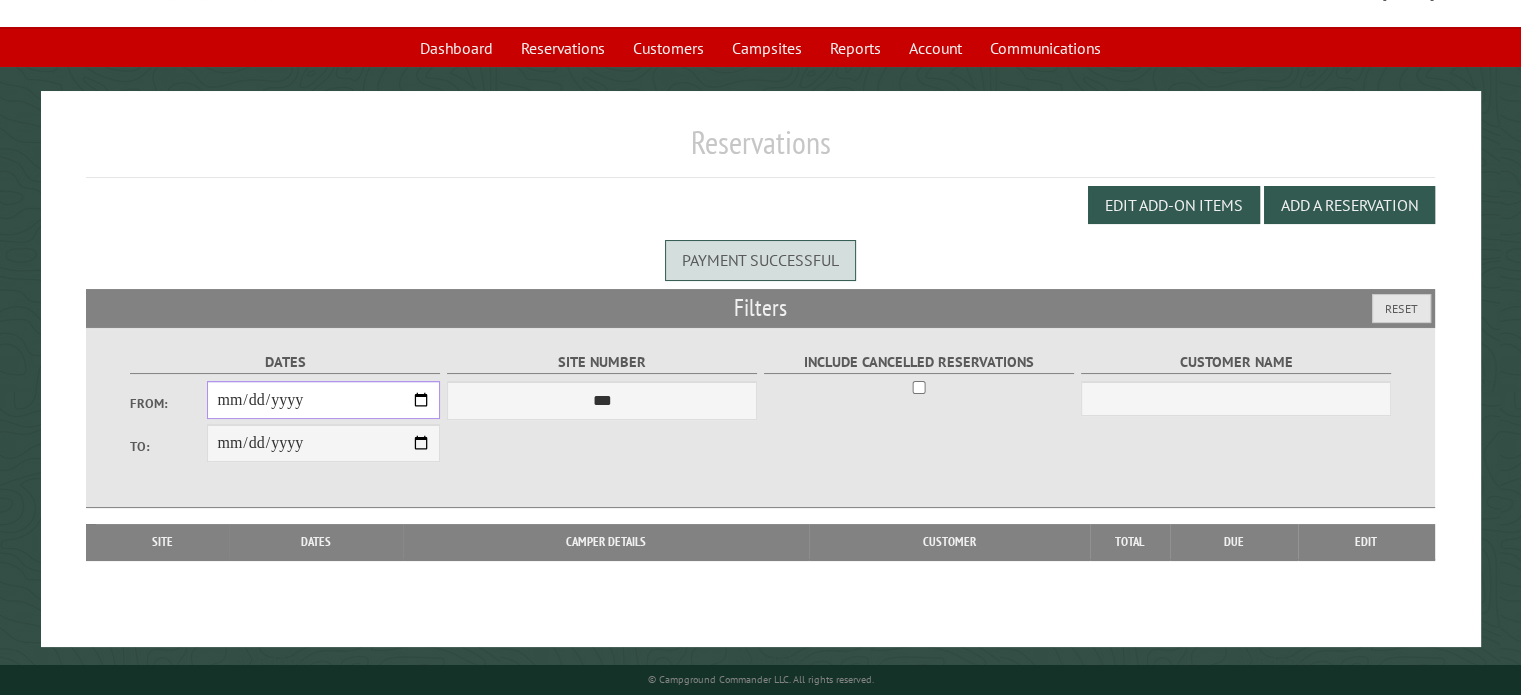 click on "From:" at bounding box center [323, 400] 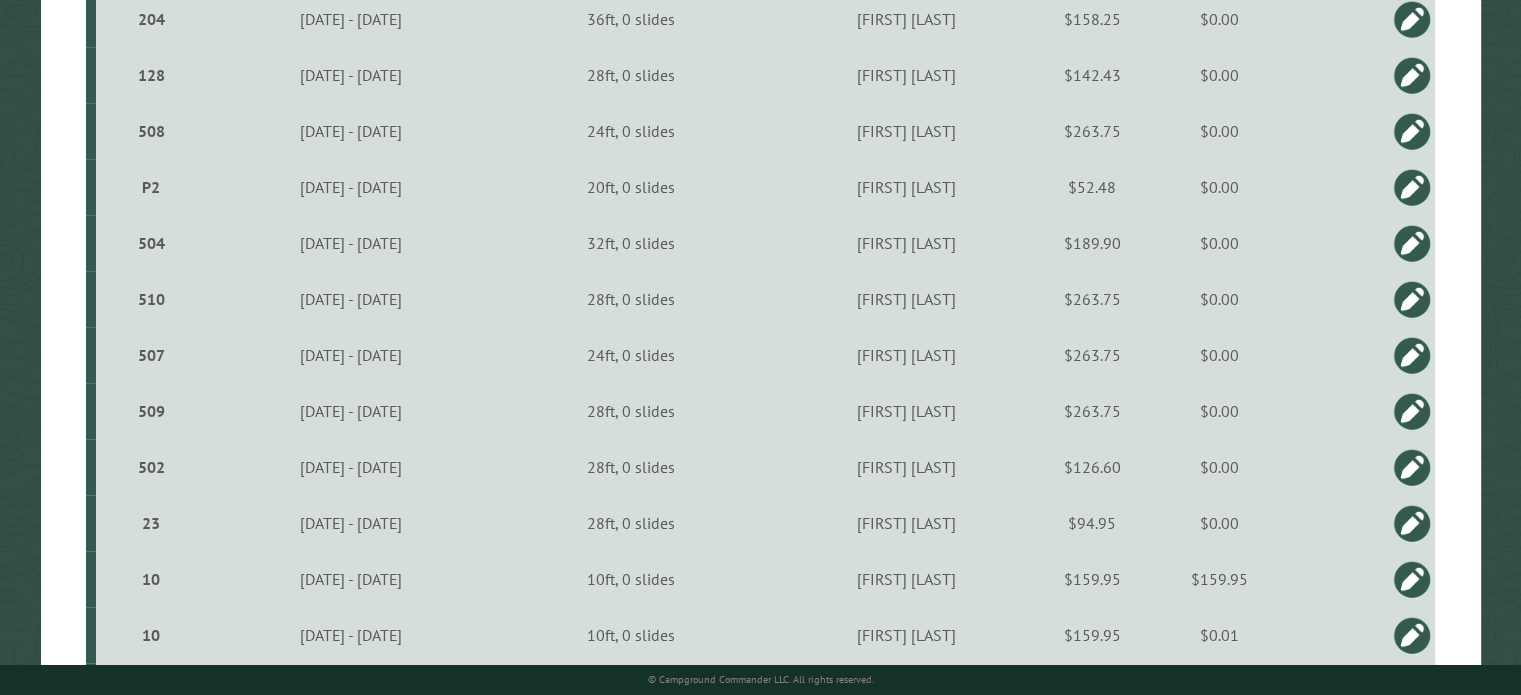 scroll, scrollTop: 2022, scrollLeft: 0, axis: vertical 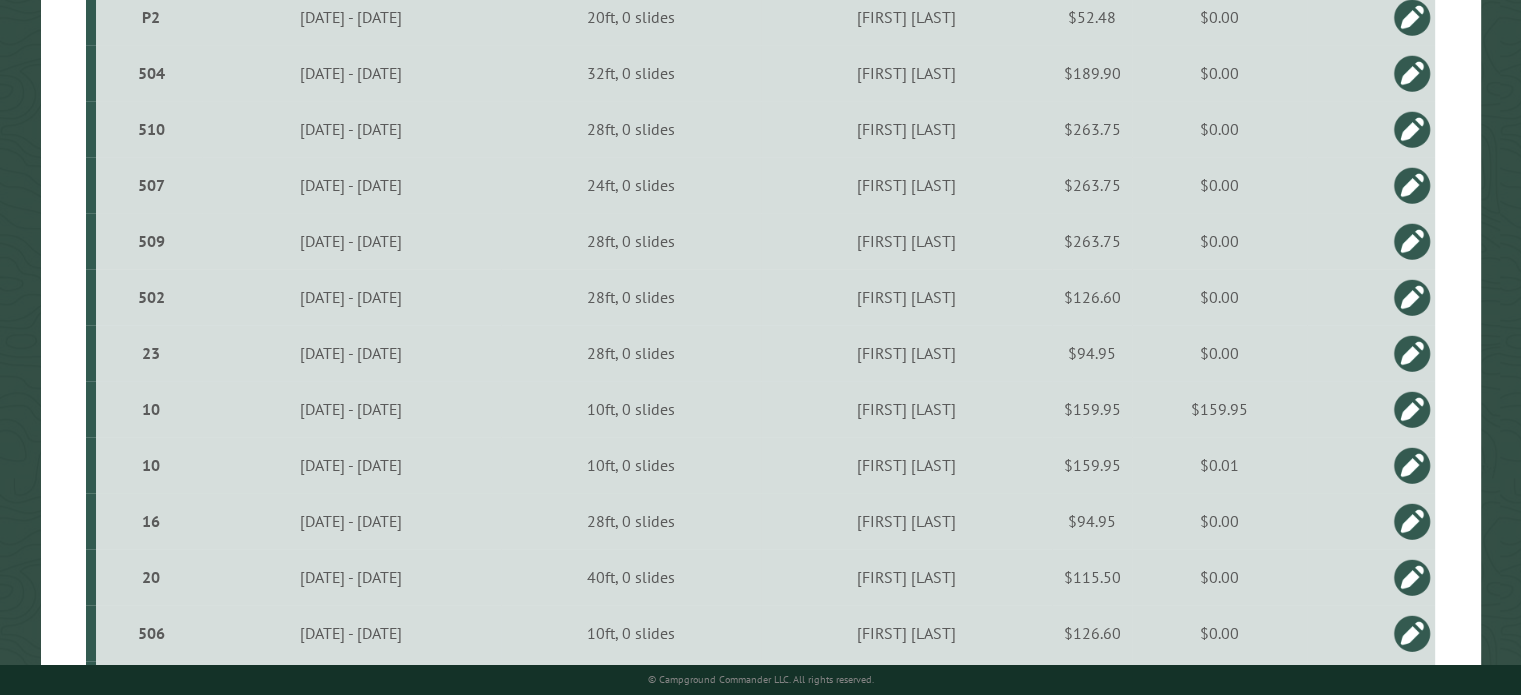 click on "10" at bounding box center (151, 465) 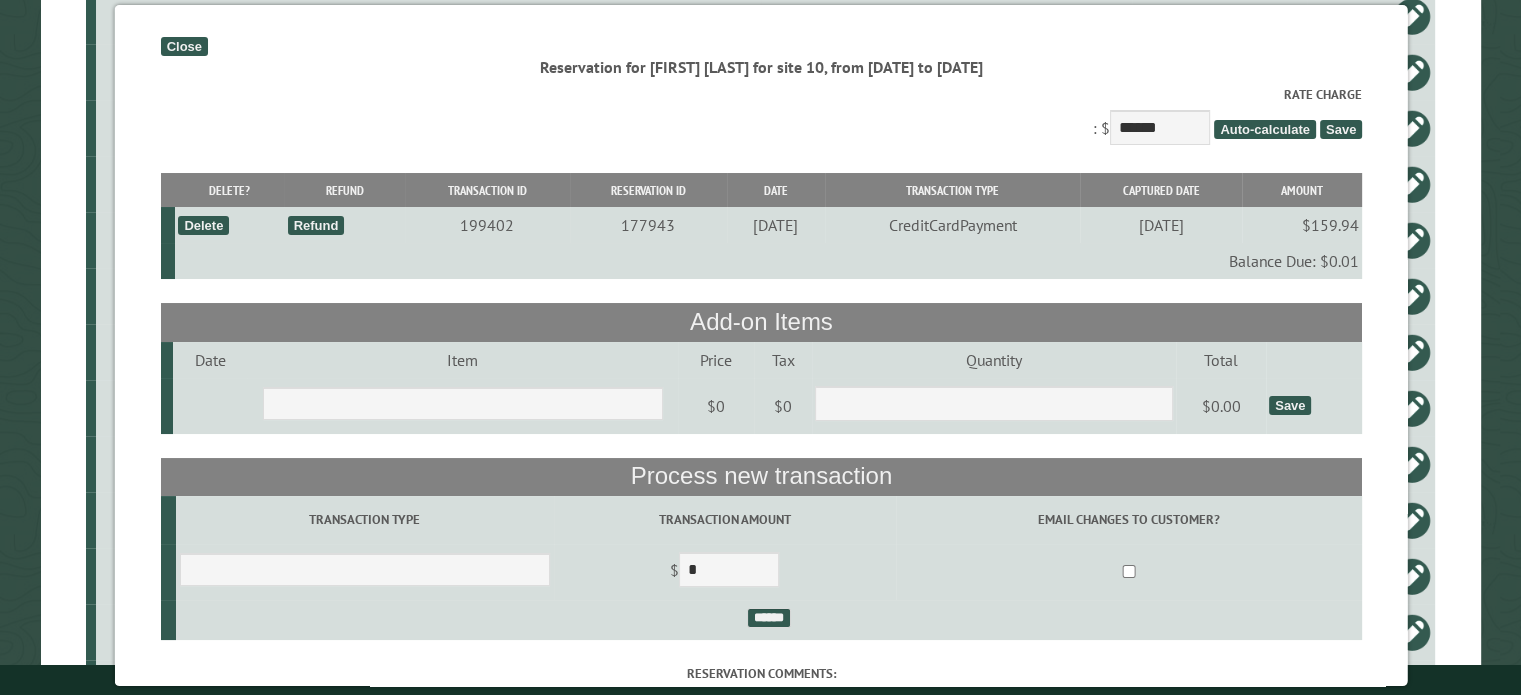 scroll, scrollTop: 156, scrollLeft: 0, axis: vertical 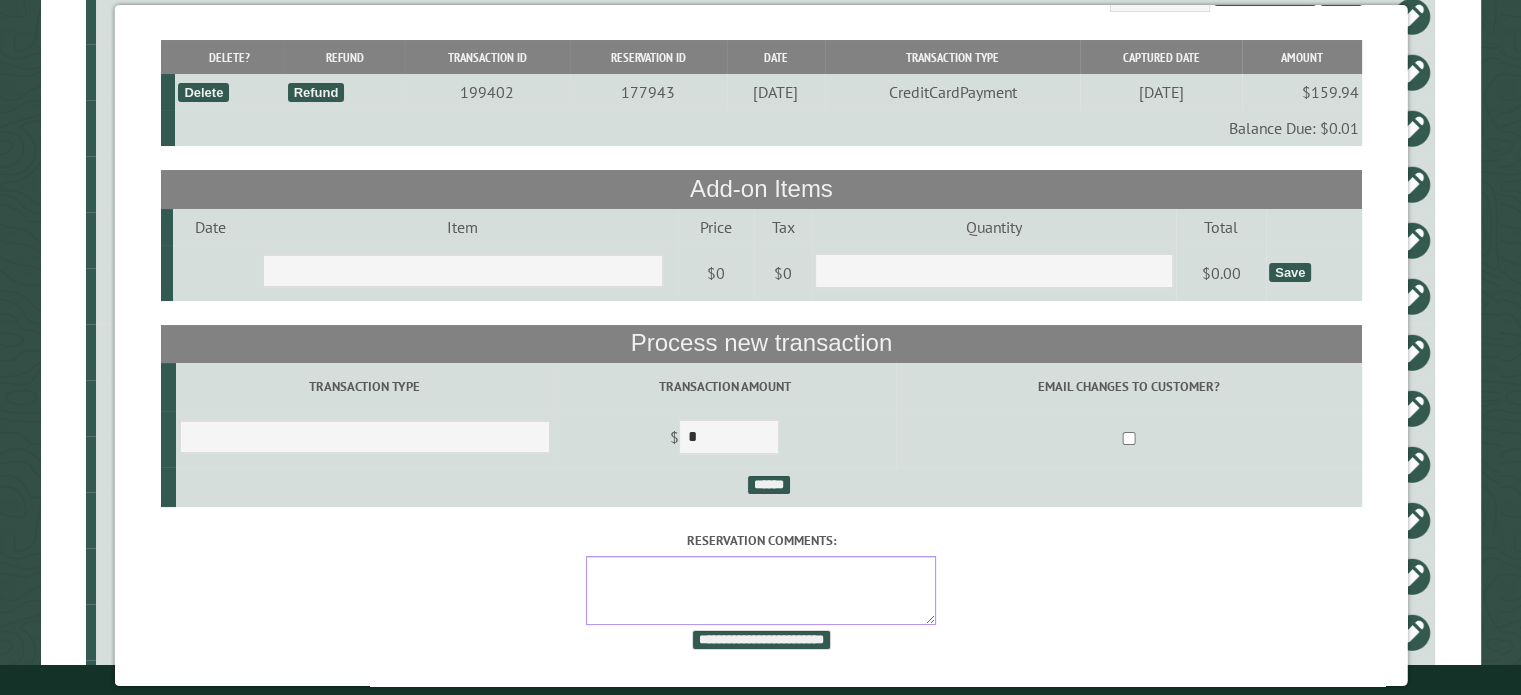 click on "Reservation comments:" at bounding box center (761, 590) 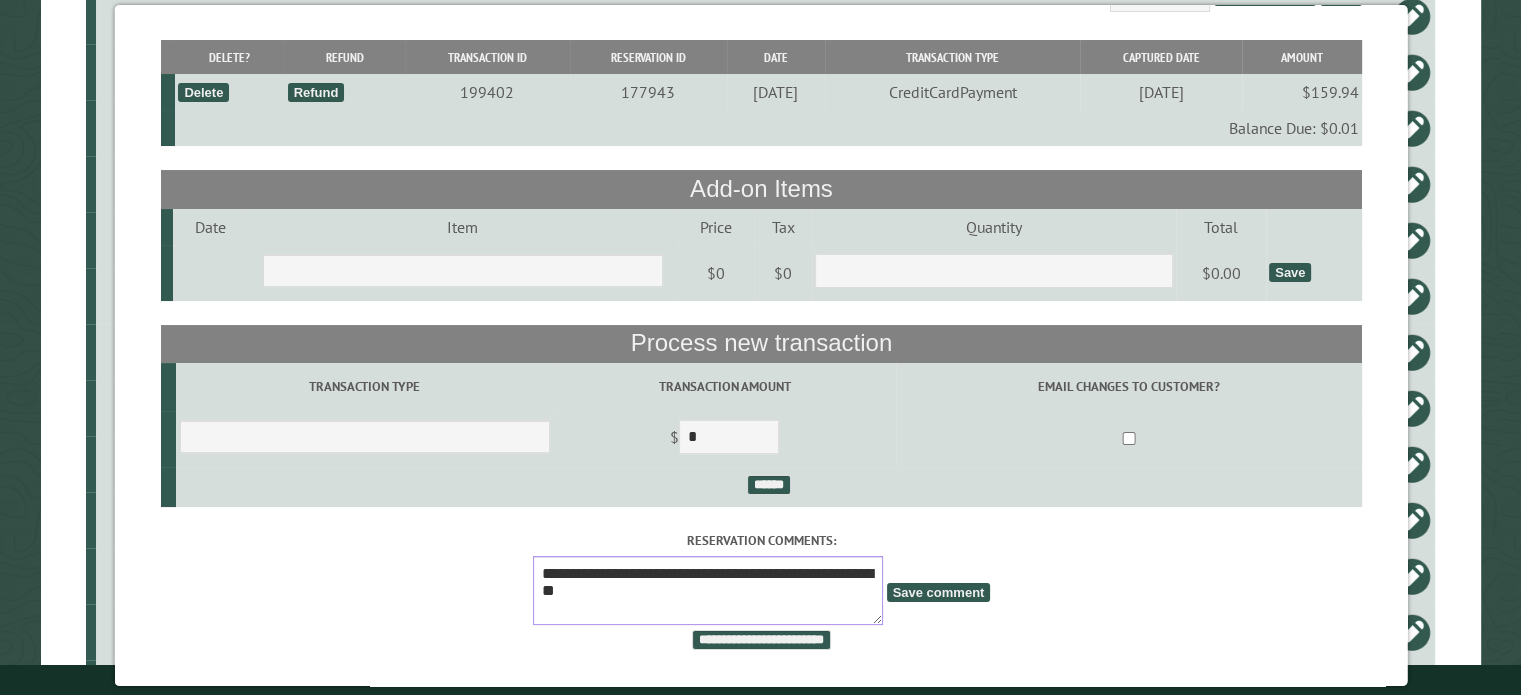 type on "**********" 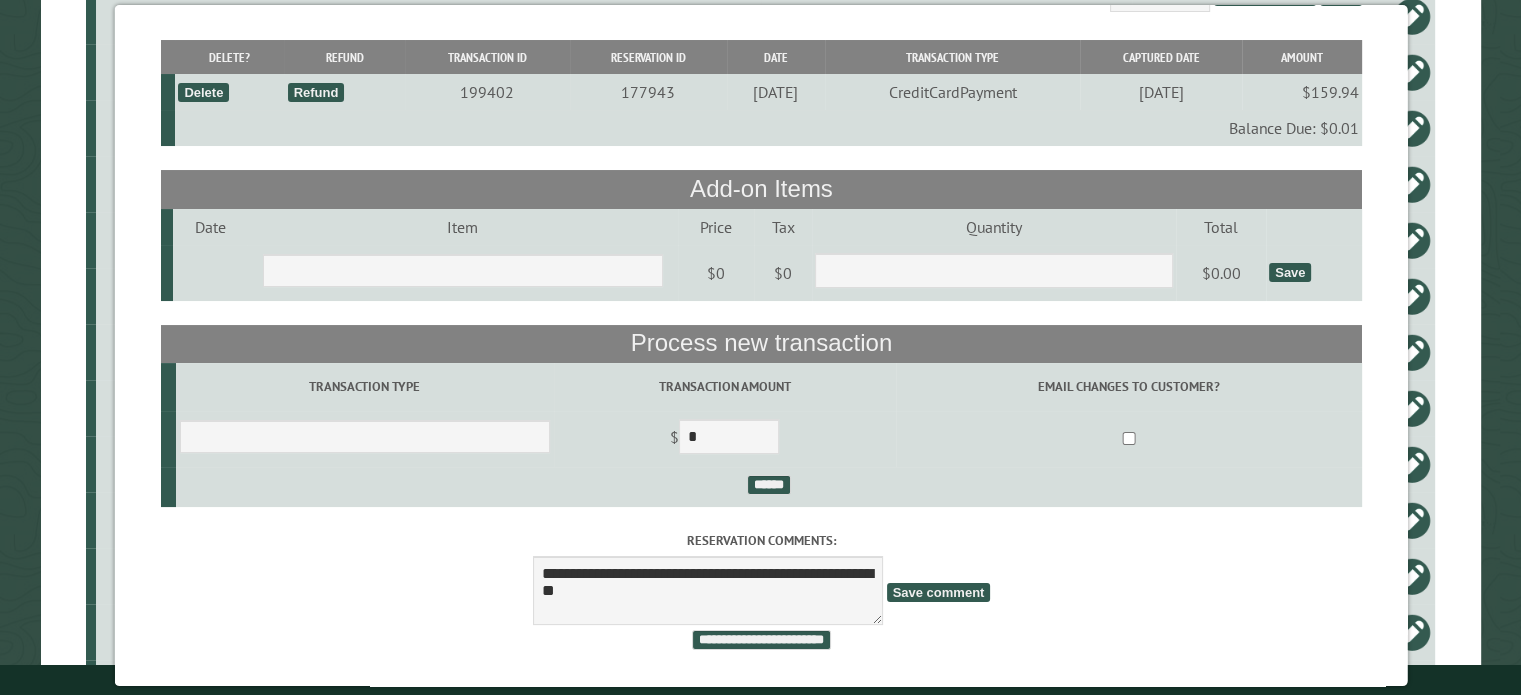 click on "Save comment" at bounding box center [938, 592] 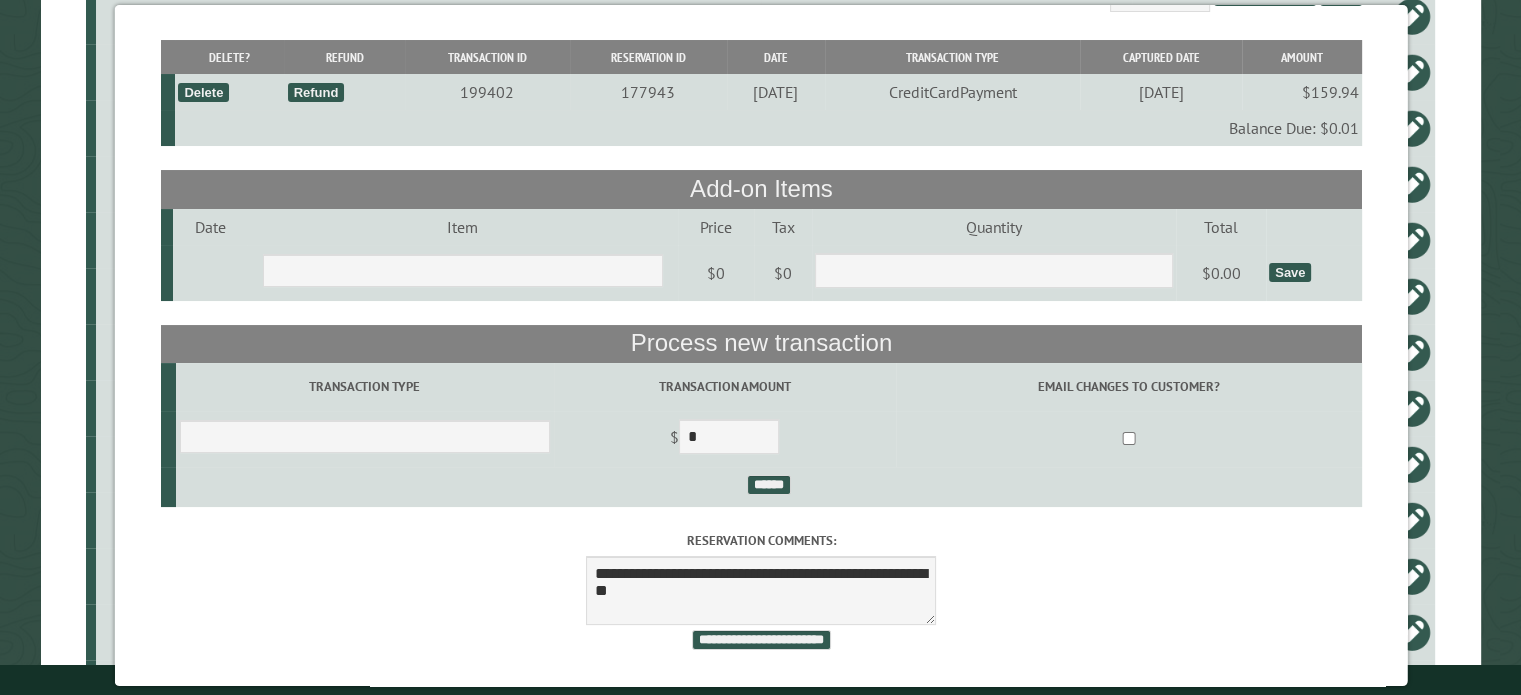 scroll, scrollTop: 0, scrollLeft: 0, axis: both 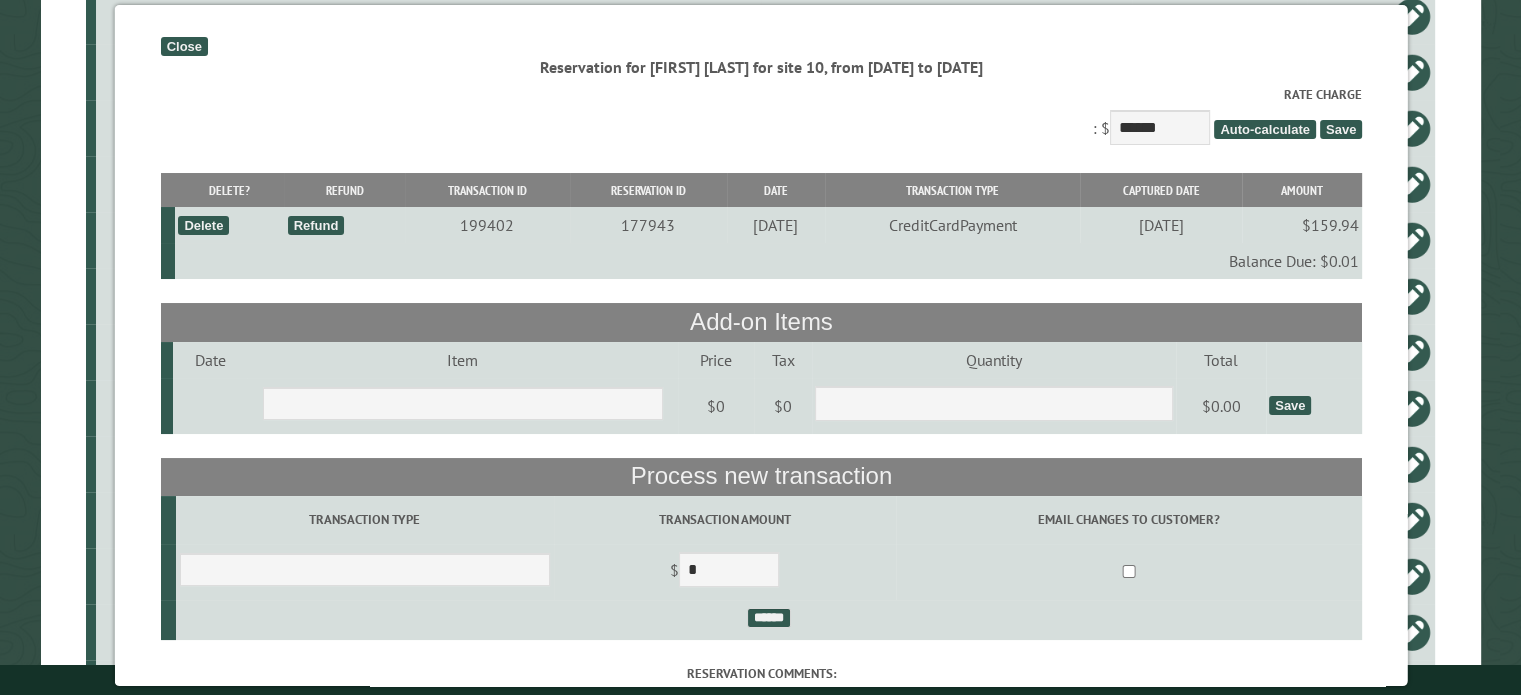 click on "Close" at bounding box center [183, 46] 